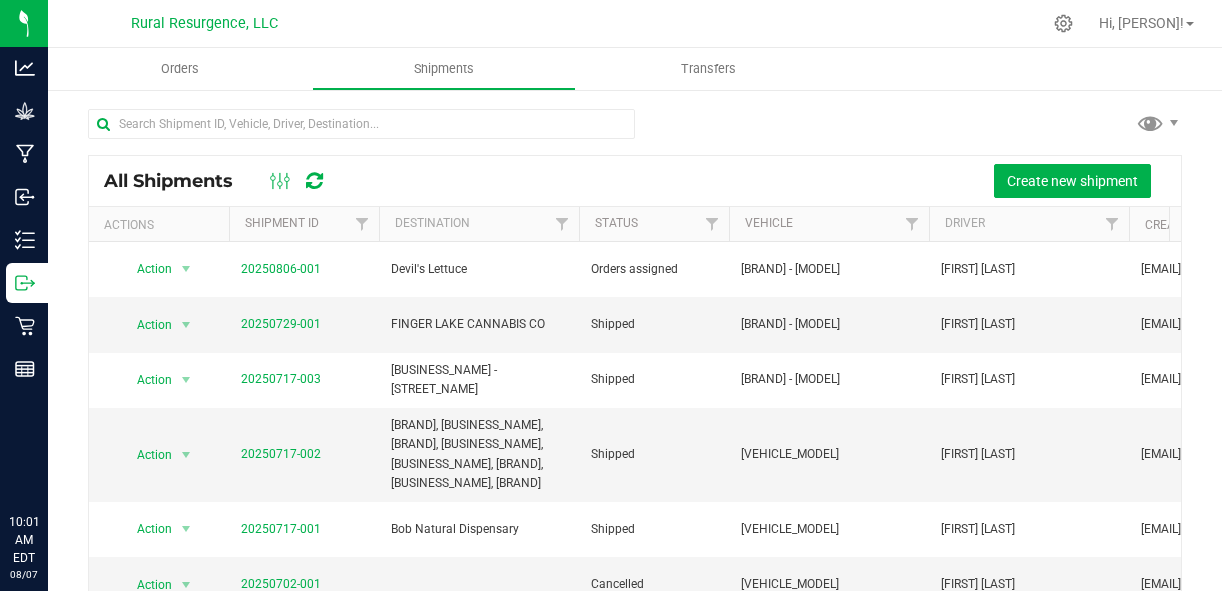 scroll, scrollTop: 0, scrollLeft: 0, axis: both 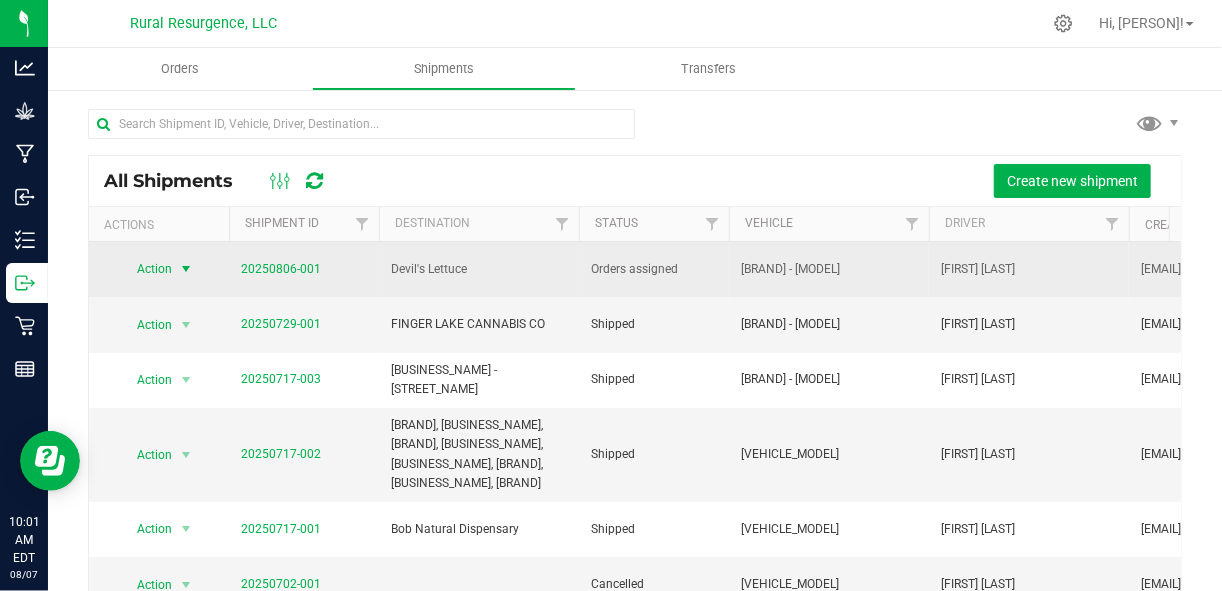 click at bounding box center [186, 269] 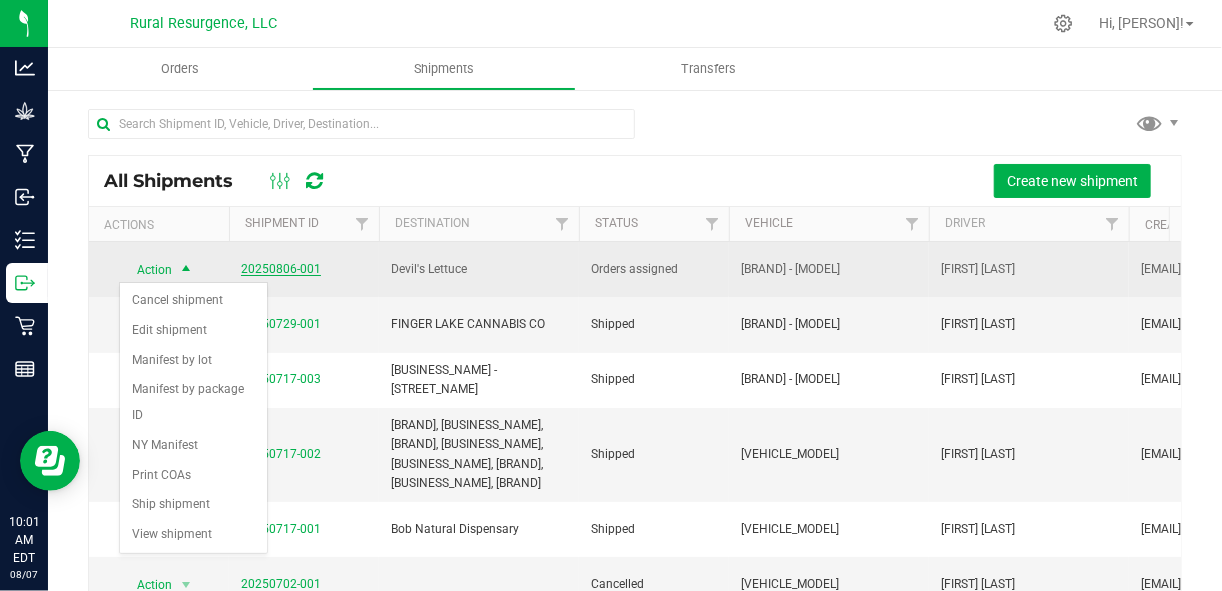 click on "20250806-001" at bounding box center [281, 269] 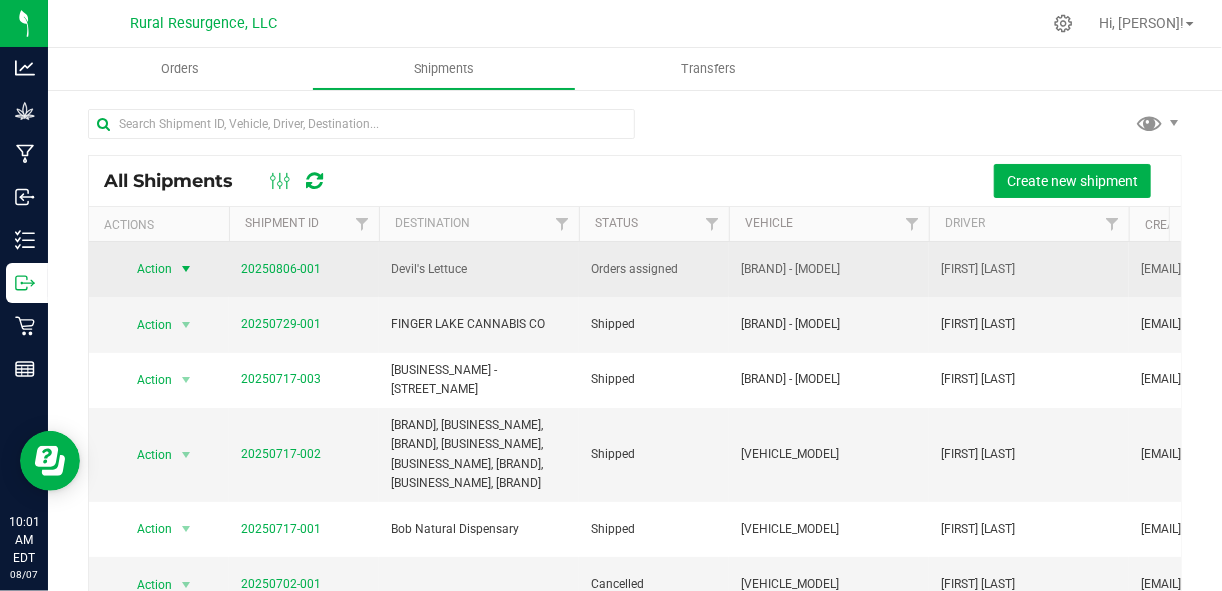 click at bounding box center [186, 269] 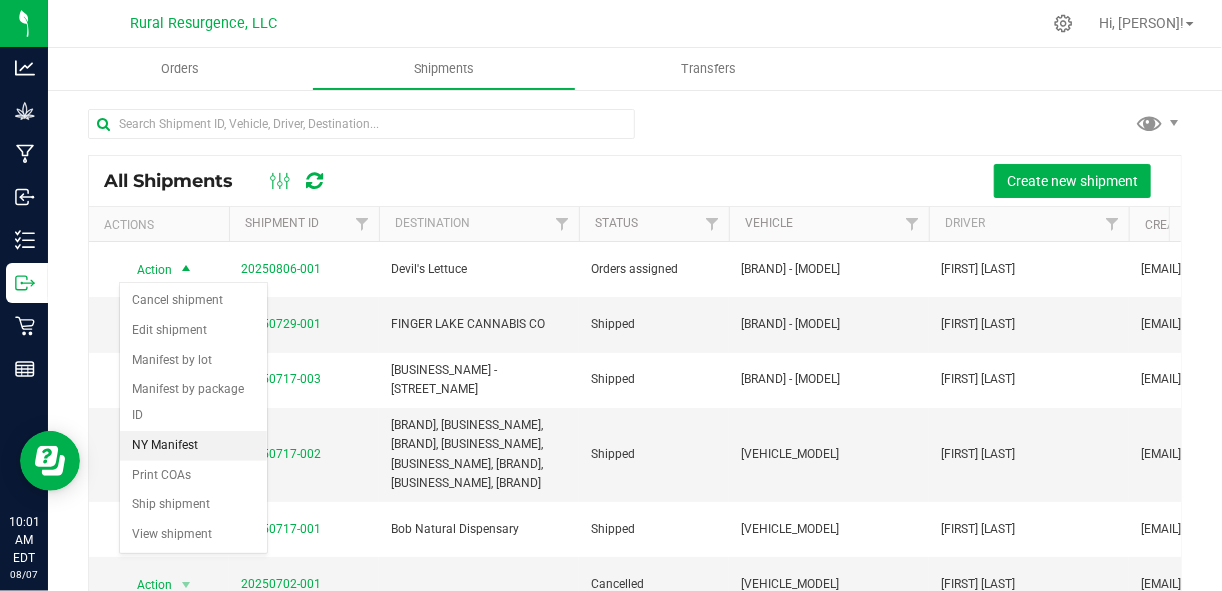 click on "NY Manifest" at bounding box center (193, 446) 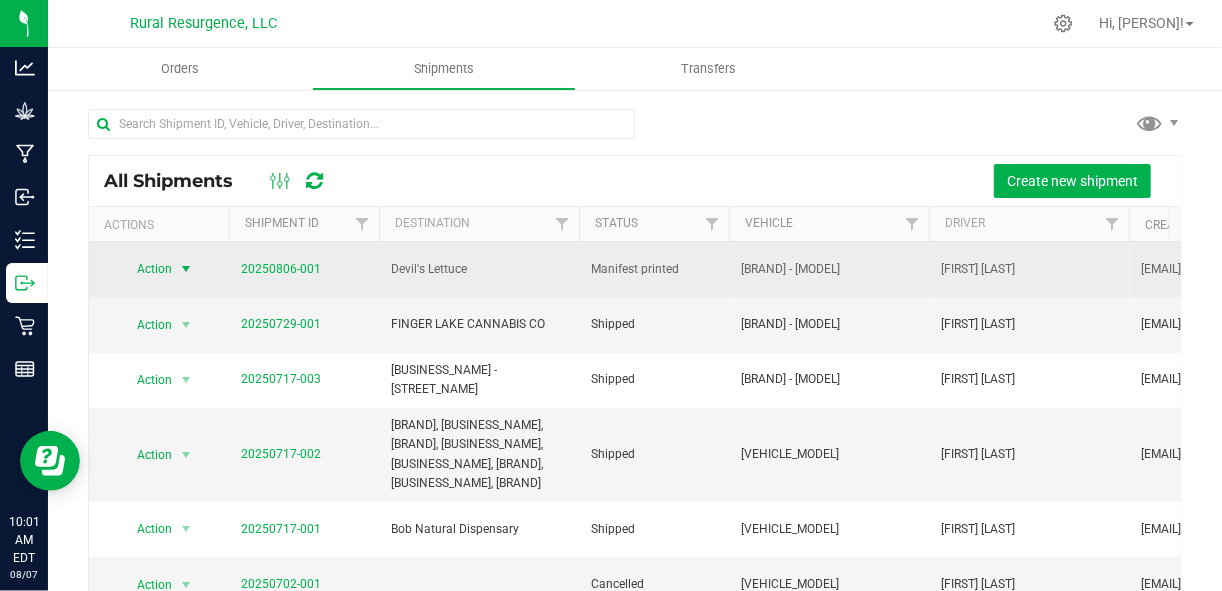 click at bounding box center [186, 269] 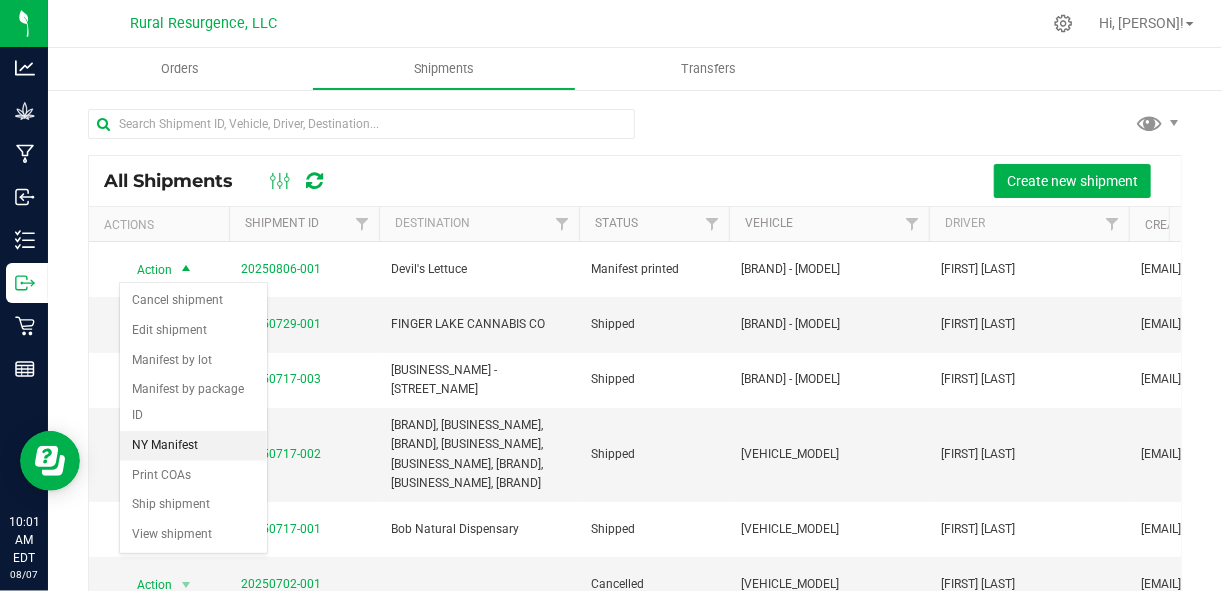 click on "NY Manifest" at bounding box center [193, 446] 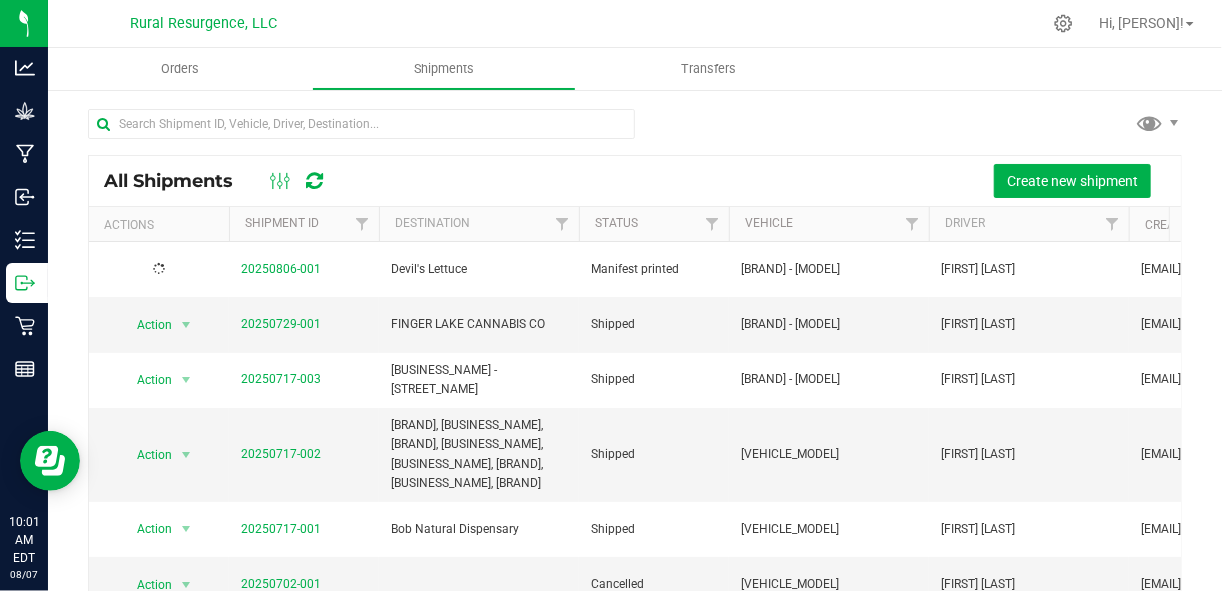click at bounding box center (635, 132) 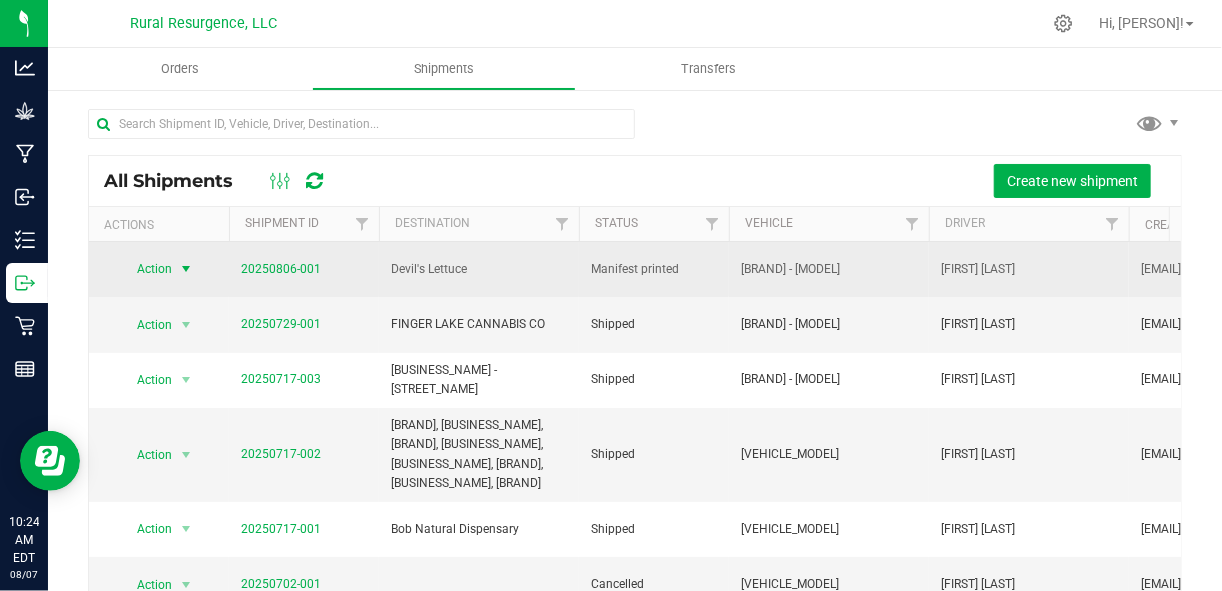 click at bounding box center [186, 269] 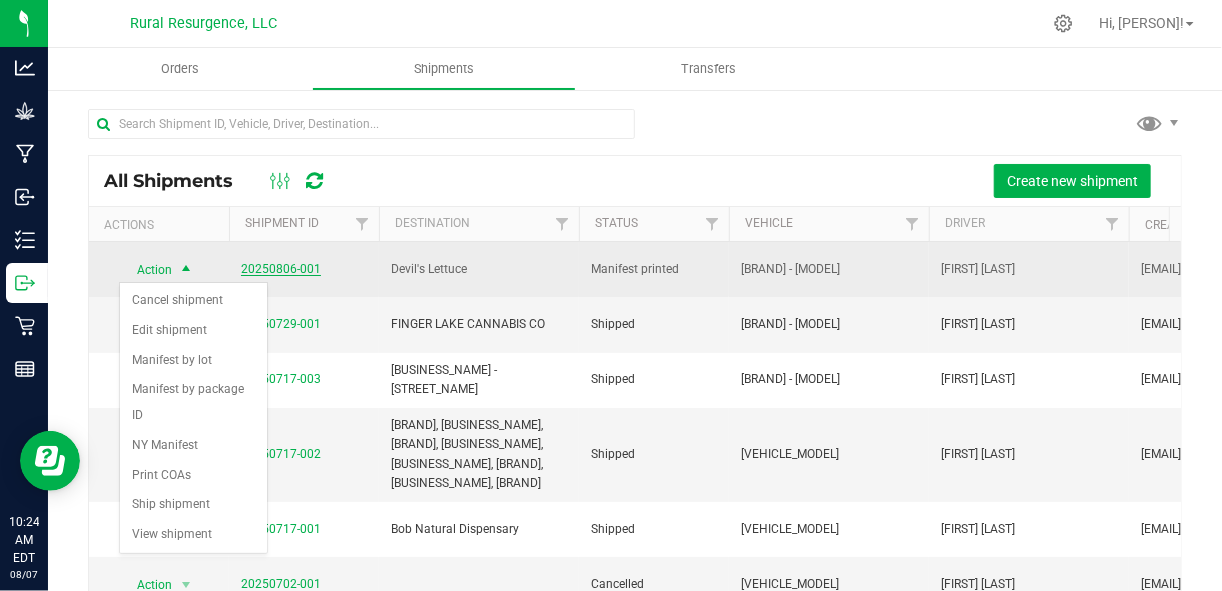 click on "20250806-001" at bounding box center [281, 269] 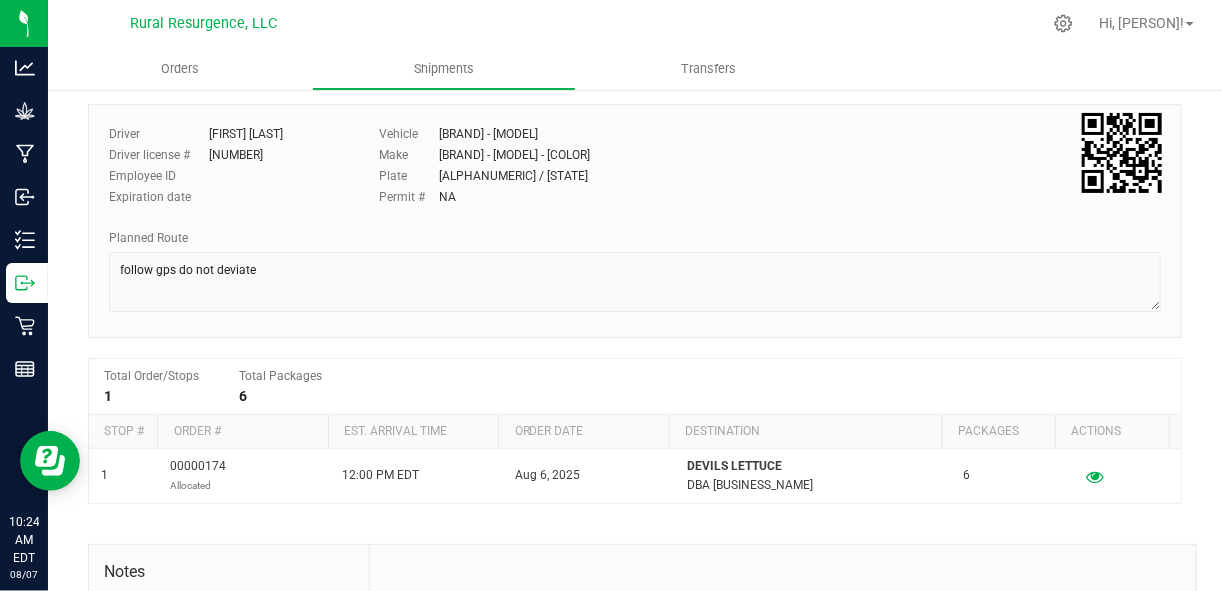 scroll, scrollTop: 0, scrollLeft: 0, axis: both 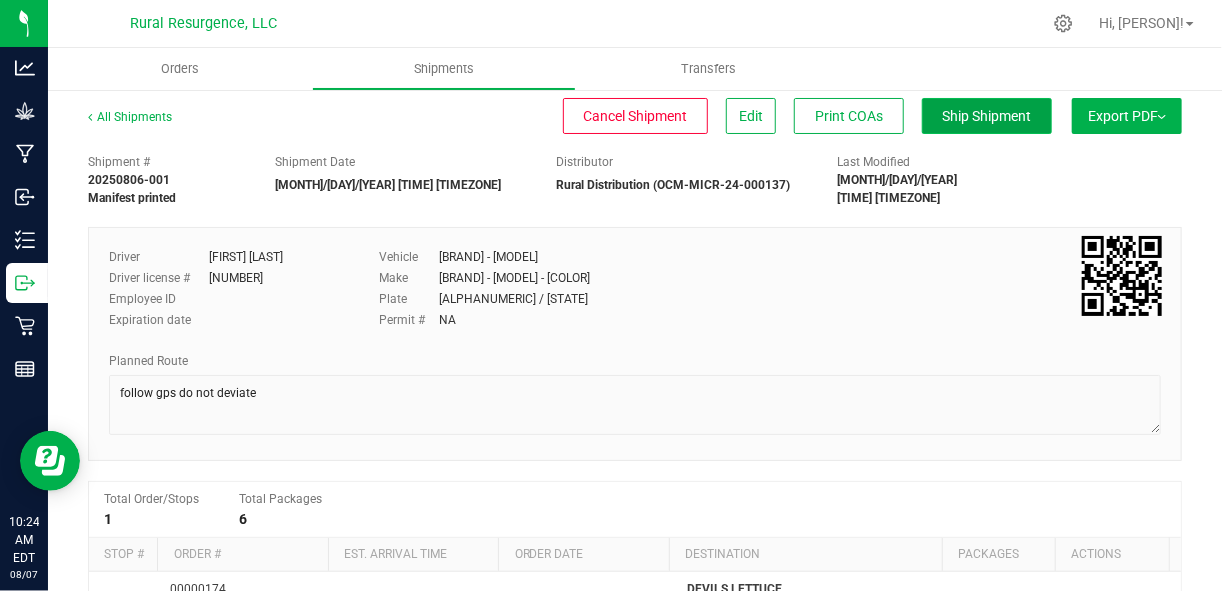 click on "Ship Shipment" at bounding box center [987, 116] 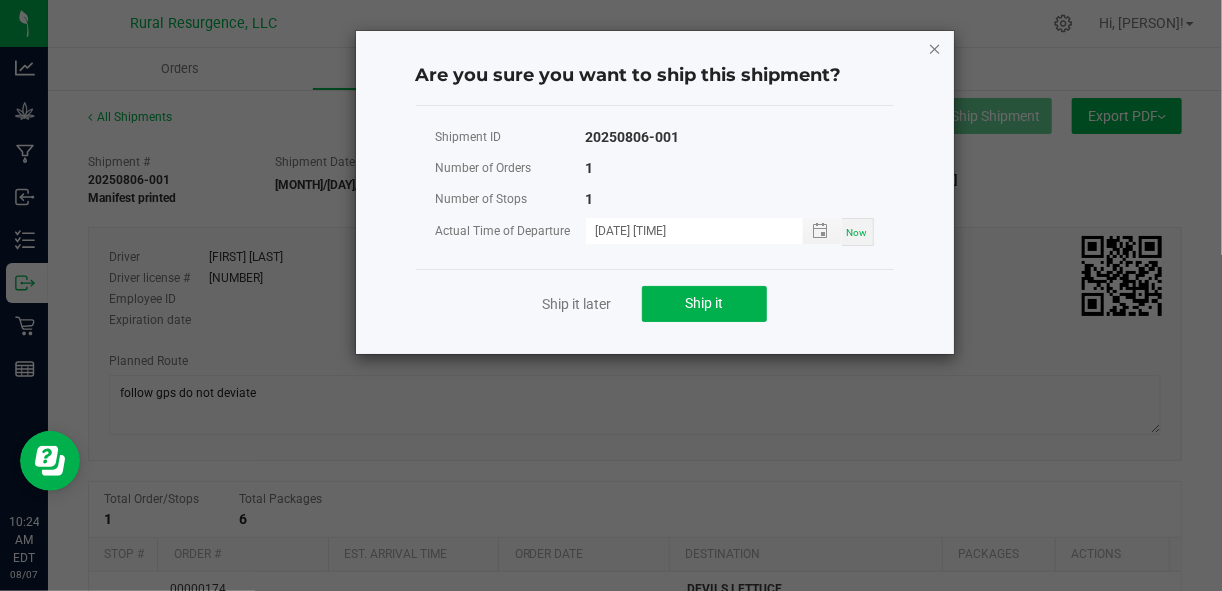 click 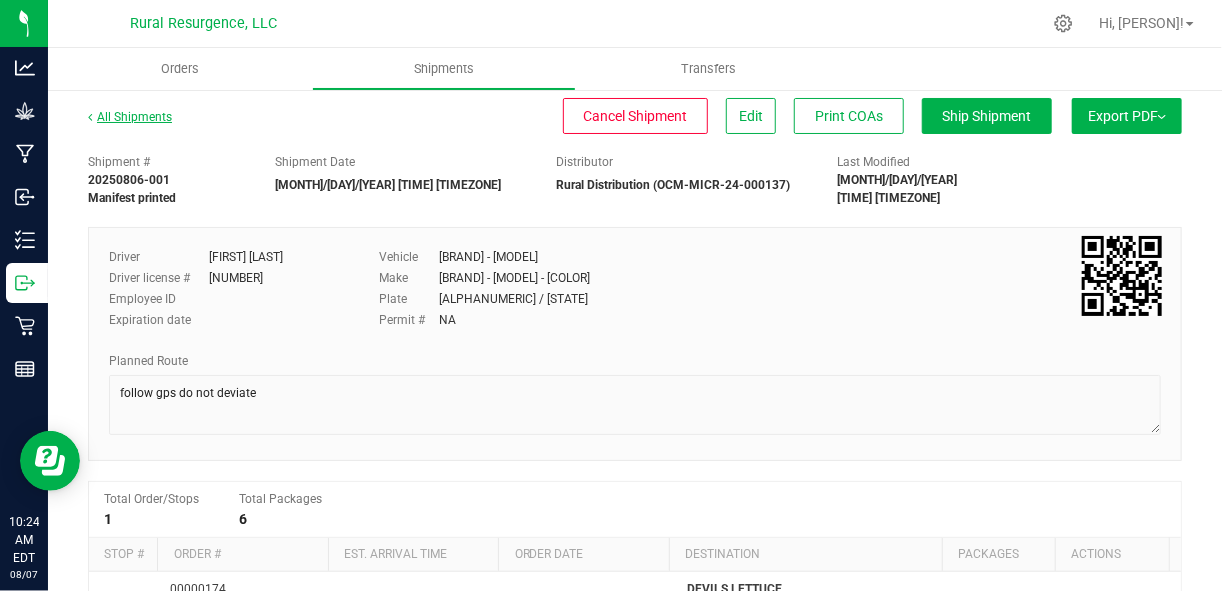 click on "All Shipments" at bounding box center (130, 117) 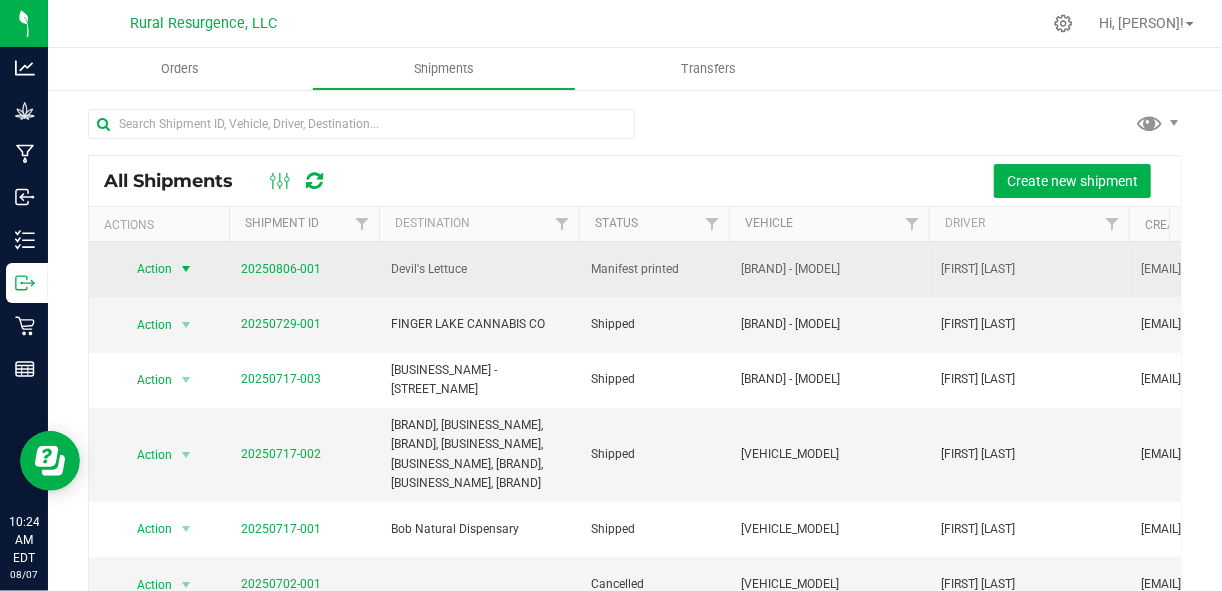 click at bounding box center [186, 269] 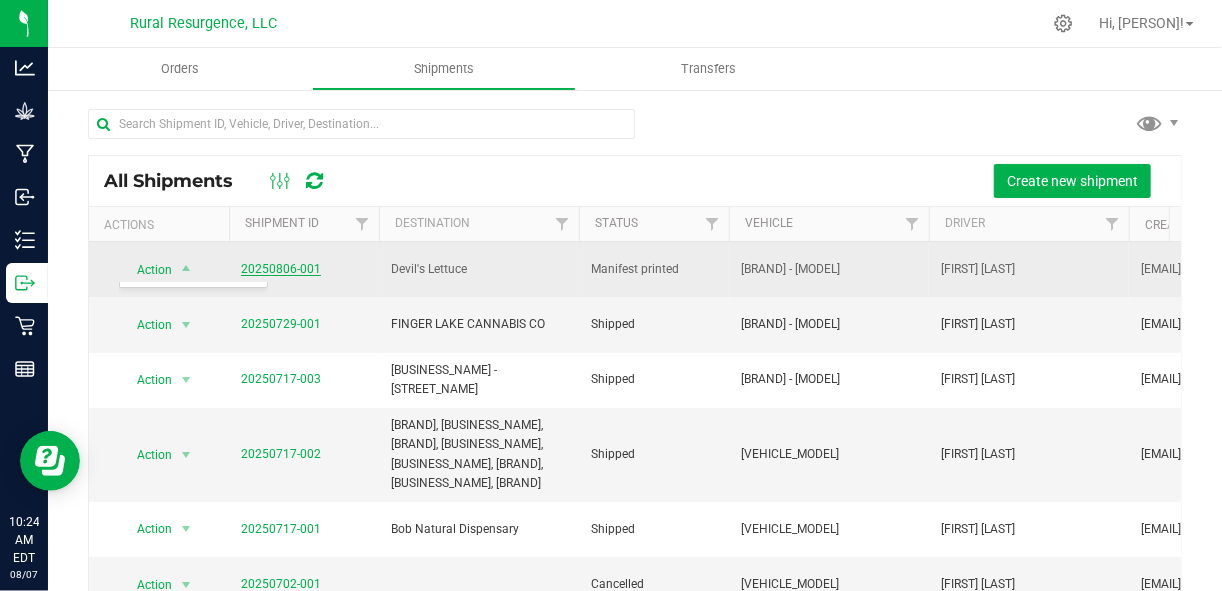 click on "20250806-001" at bounding box center (281, 269) 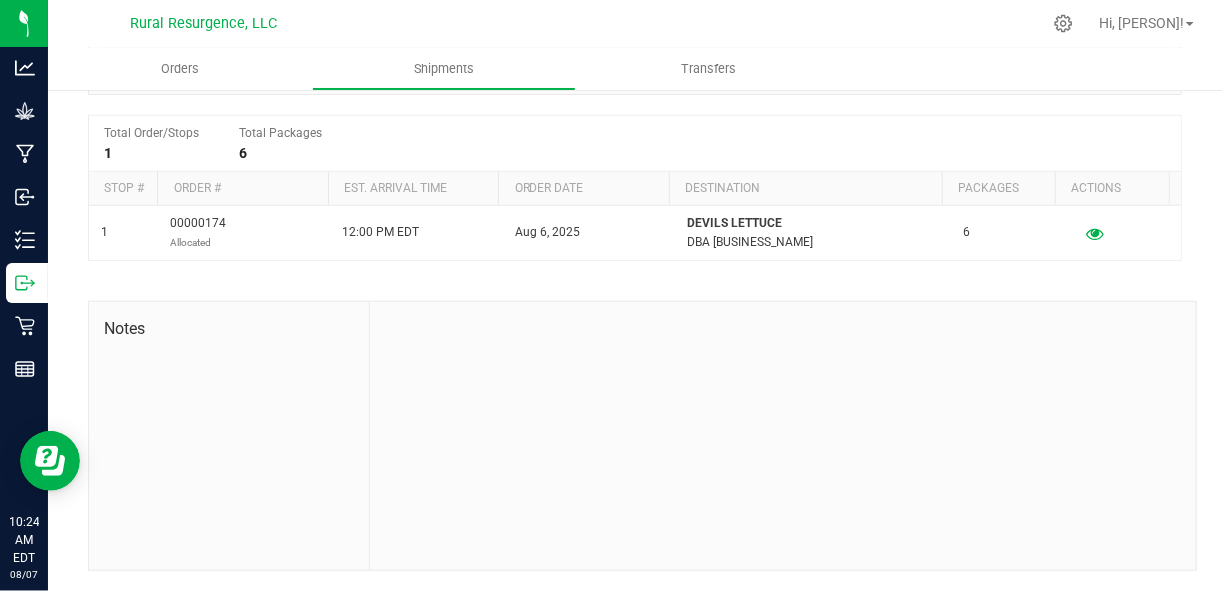 scroll, scrollTop: 0, scrollLeft: 0, axis: both 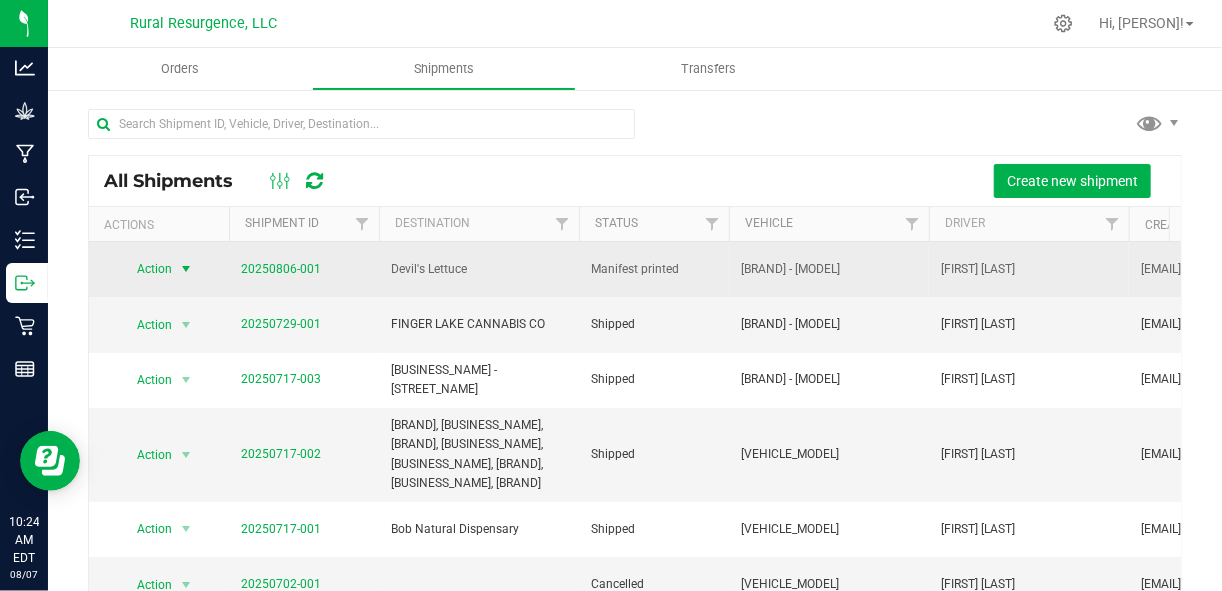 click at bounding box center [186, 269] 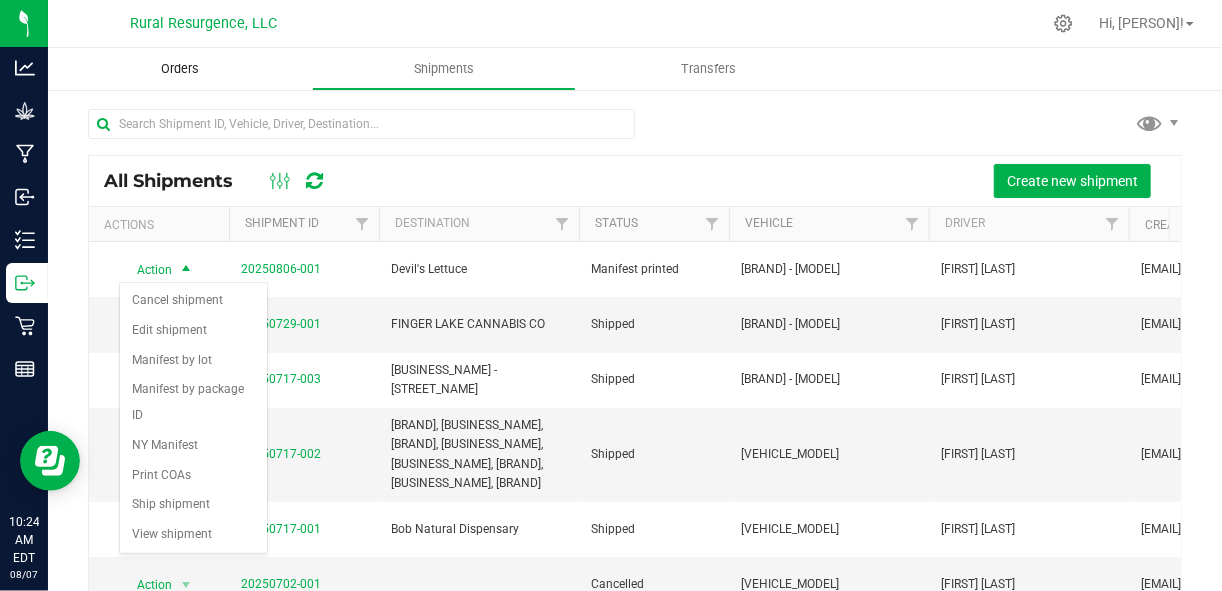 click on "Orders" at bounding box center [180, 69] 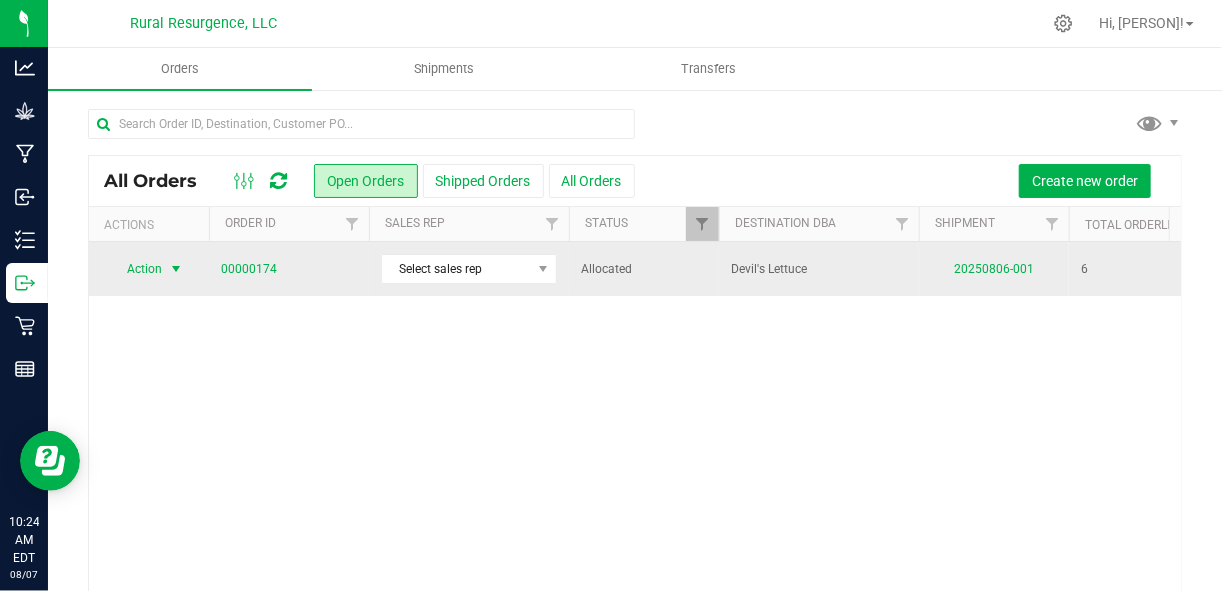 click on "Action" at bounding box center [136, 269] 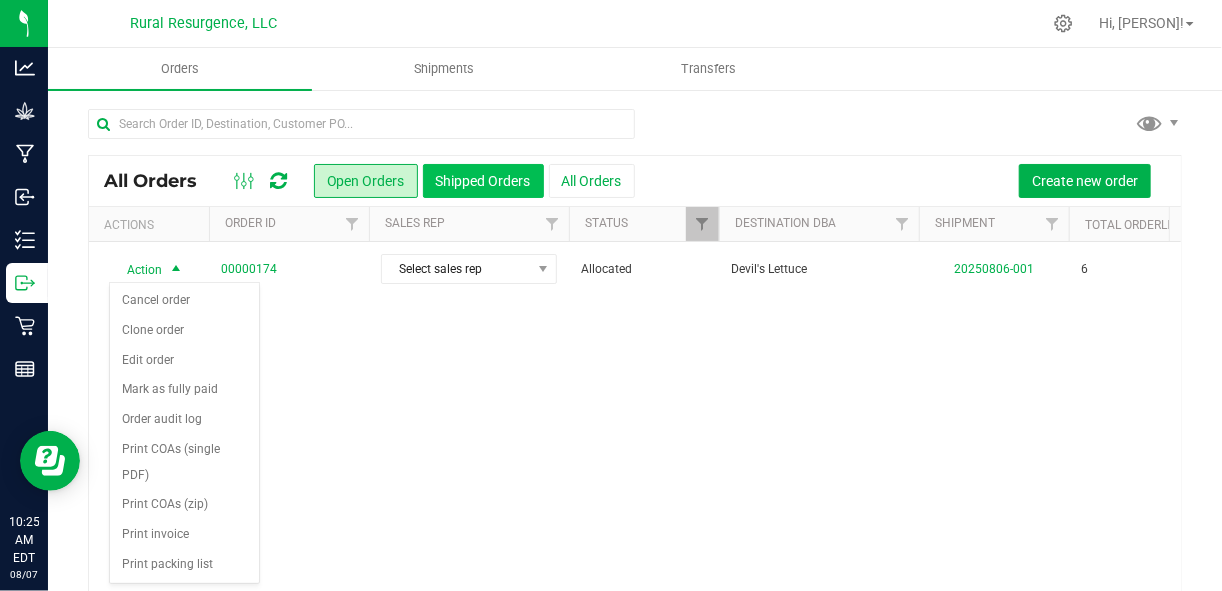 click on "Shipped Orders" at bounding box center [483, 181] 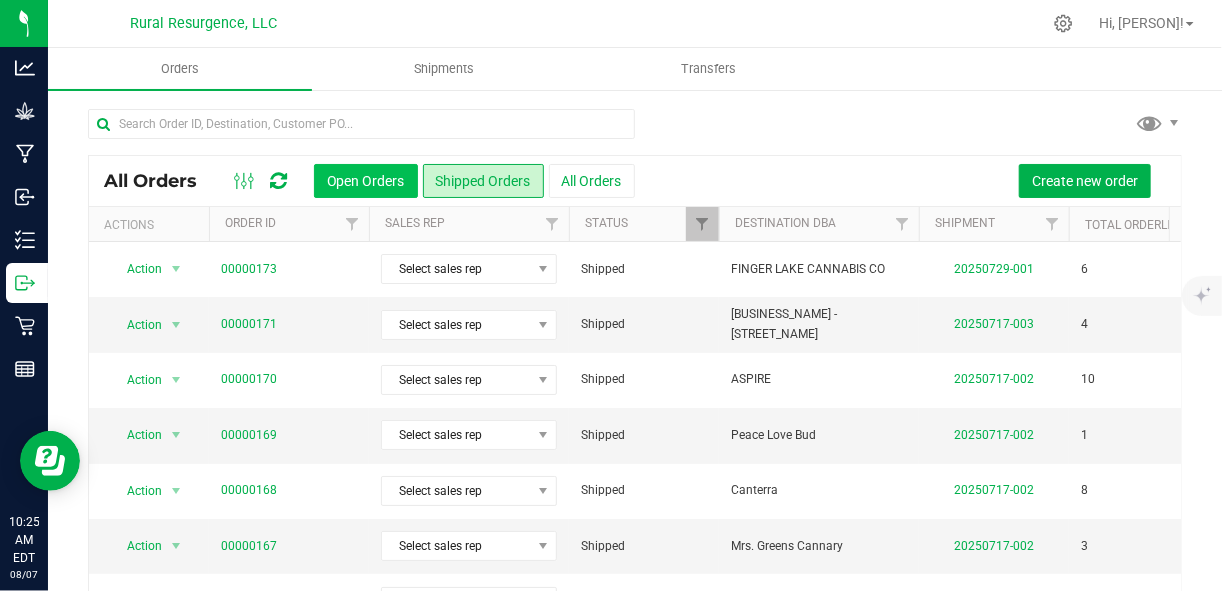 click on "Open Orders" at bounding box center [366, 181] 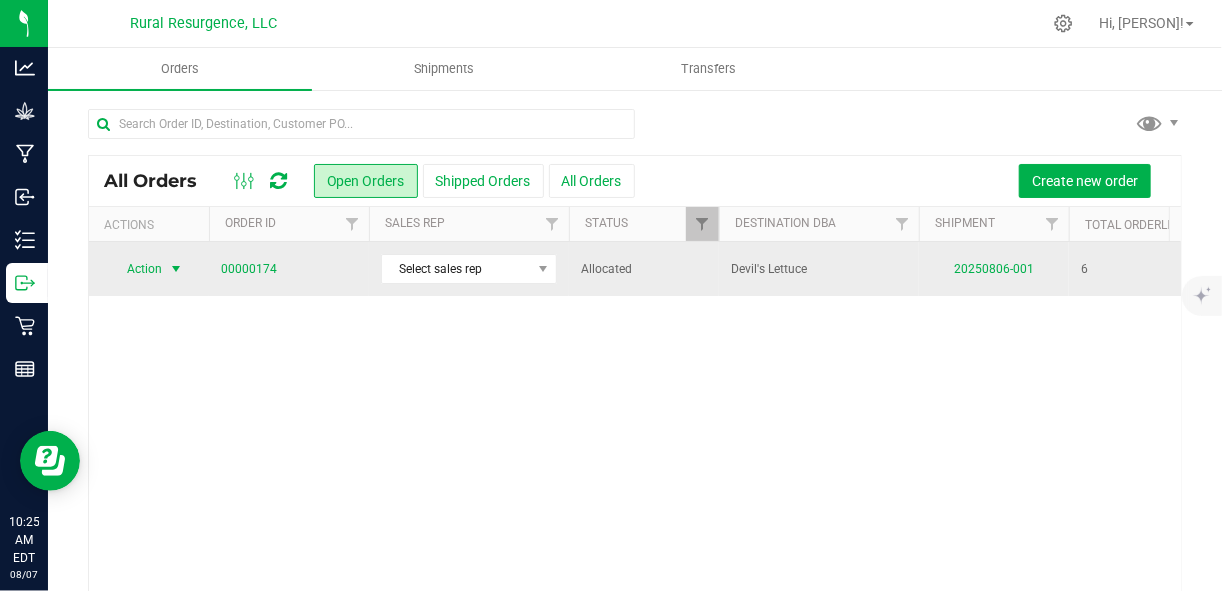 click at bounding box center [176, 269] 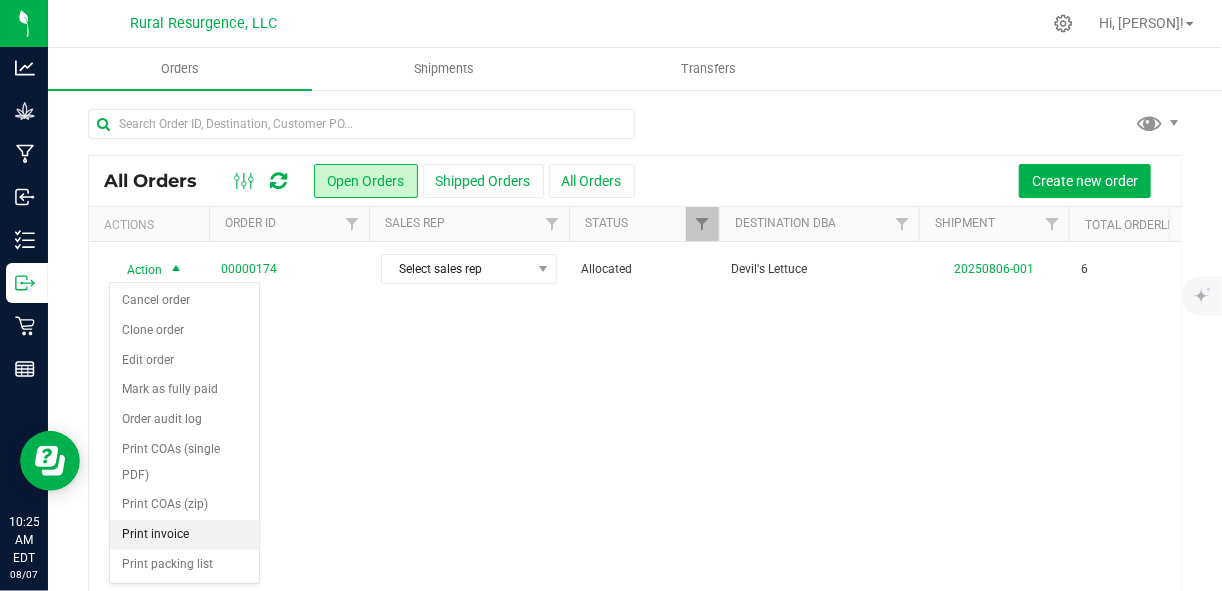 click on "Print invoice" at bounding box center (184, 535) 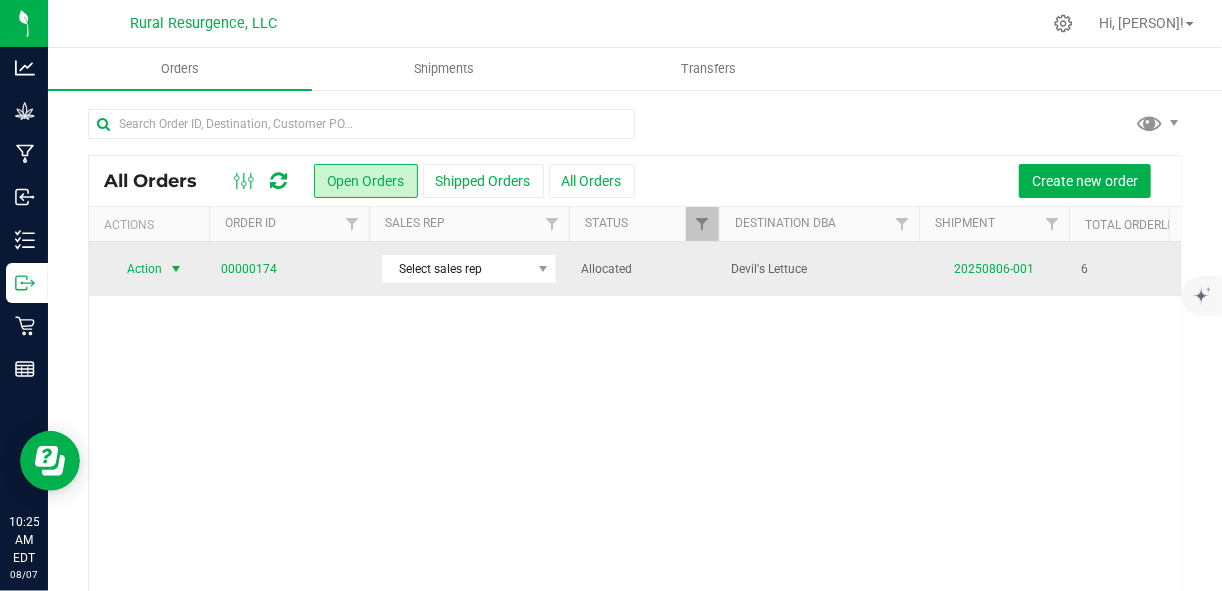 click at bounding box center (176, 269) 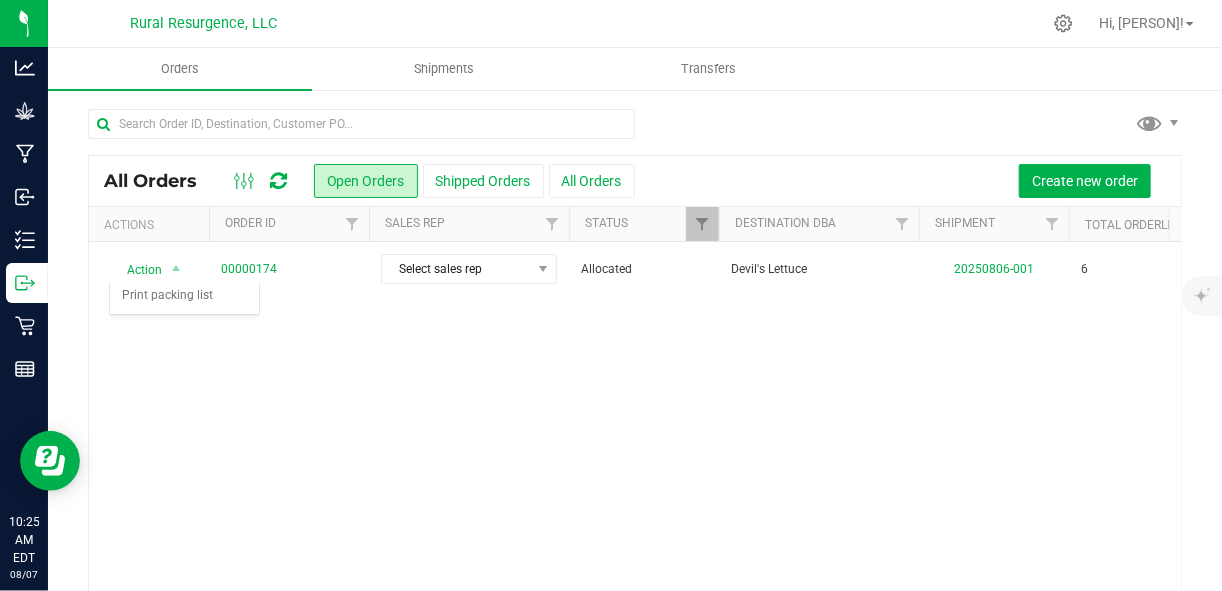click on "[MONTH]/[DAY]/[YEAR] [TIME] [TIMEZONE] [NUMBER] [STREET], [CITY], [STATE] [POSTAL CODE]" at bounding box center (635, 428) 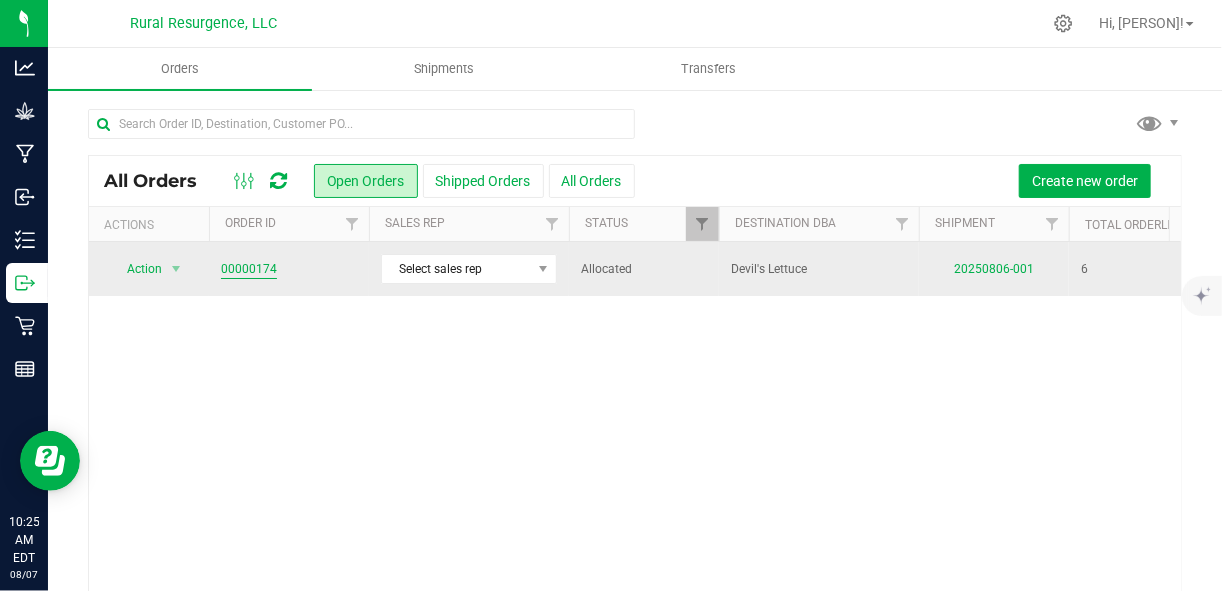 click on "00000174" at bounding box center (249, 269) 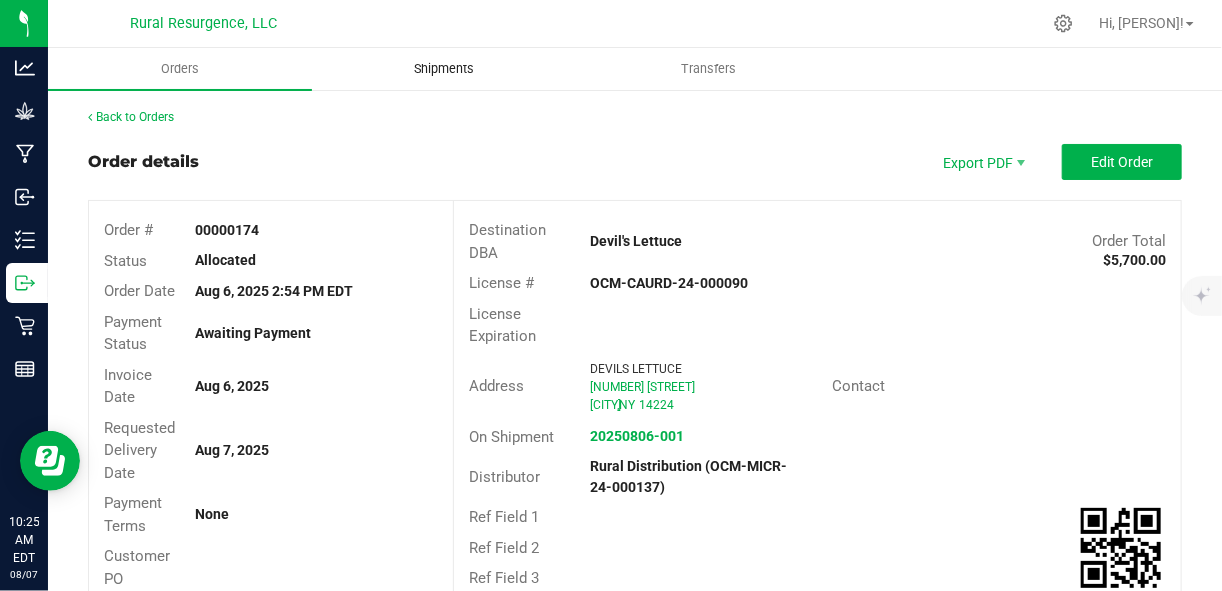 click on "Shipments" at bounding box center (444, 69) 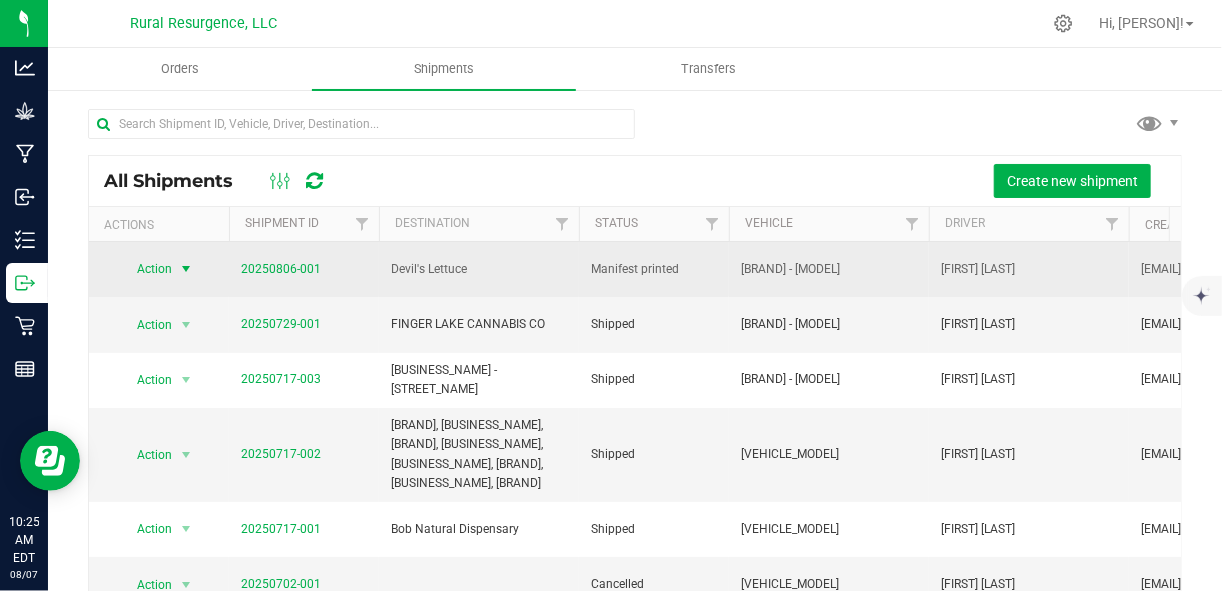 click at bounding box center [186, 269] 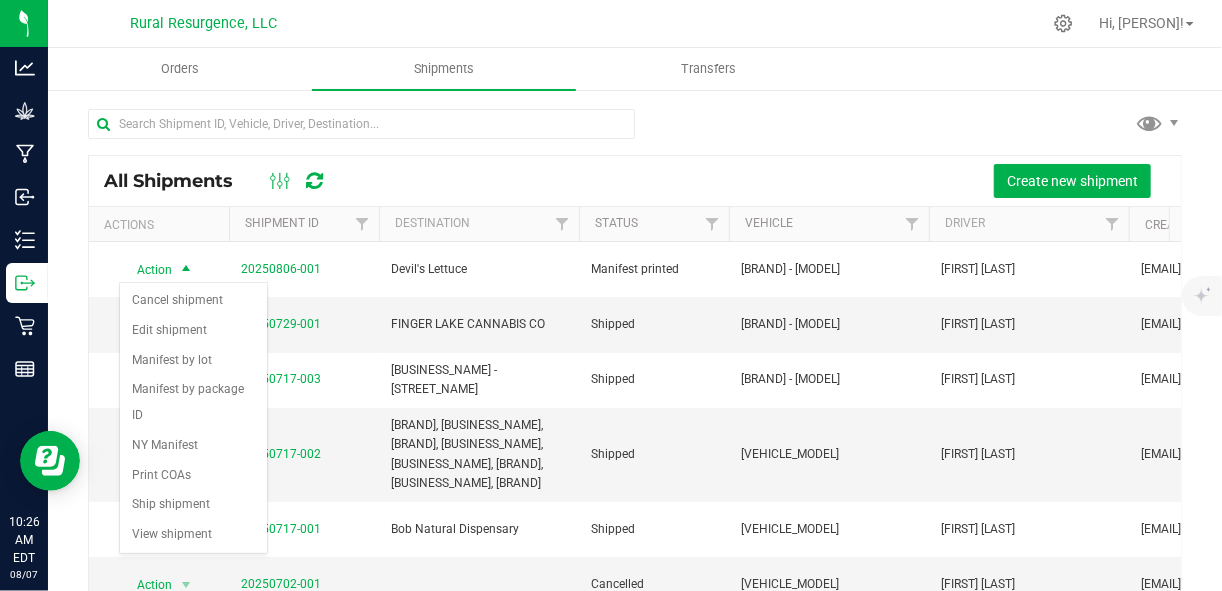 click at bounding box center [635, 132] 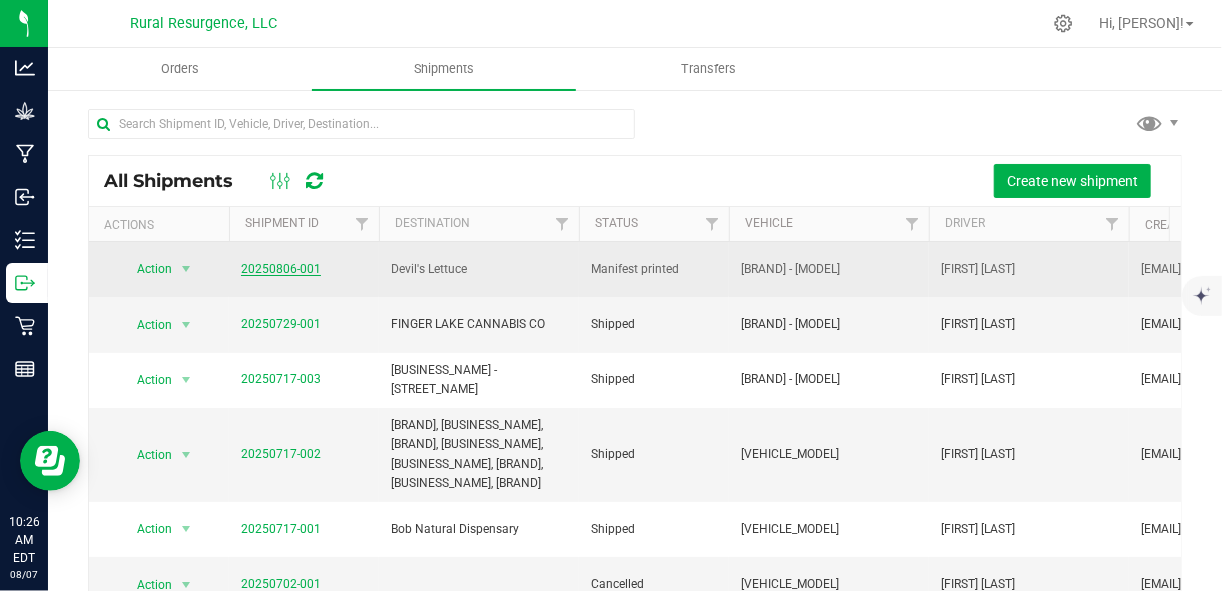 click on "20250806-001" at bounding box center [281, 269] 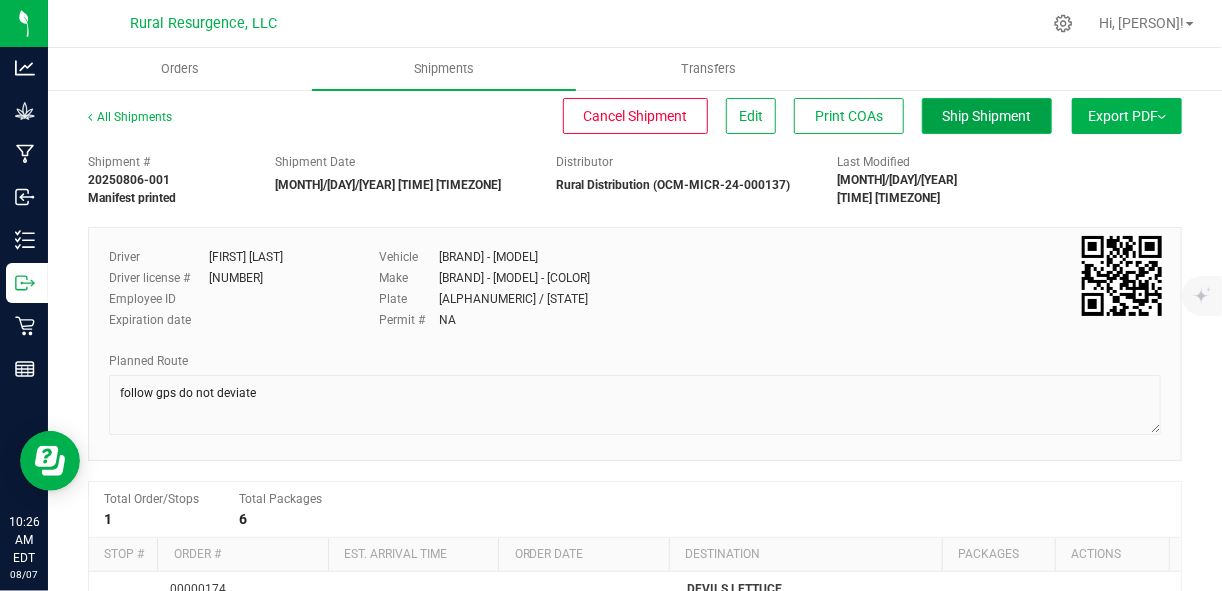 click on "Ship Shipment" at bounding box center [987, 116] 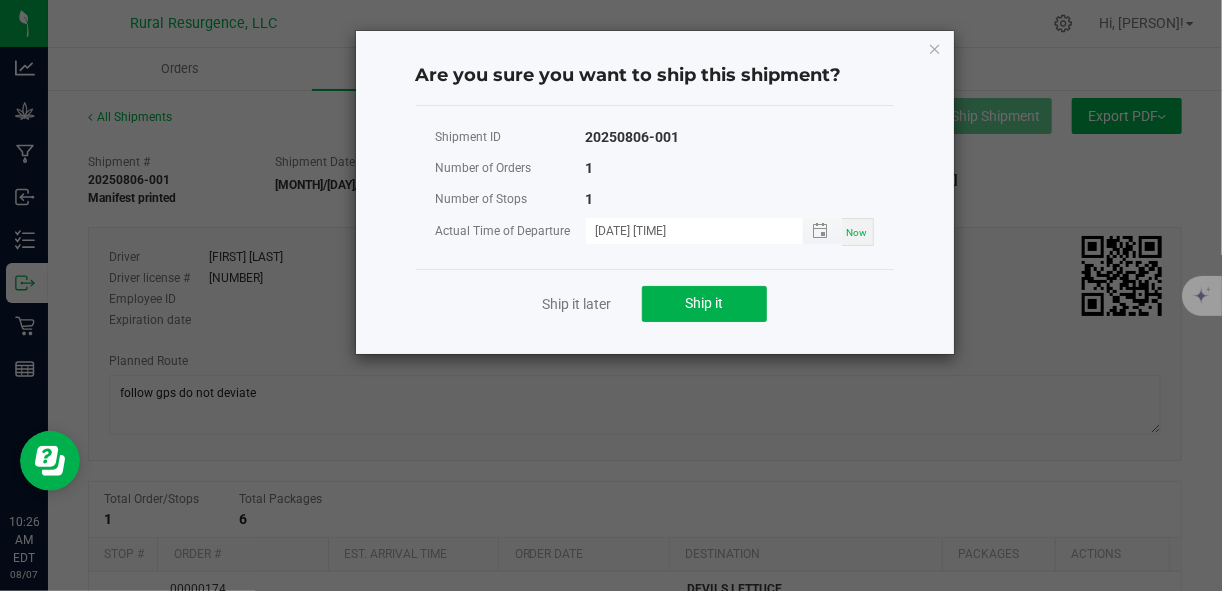 click on "[DATE] [TIME]" at bounding box center [684, 230] 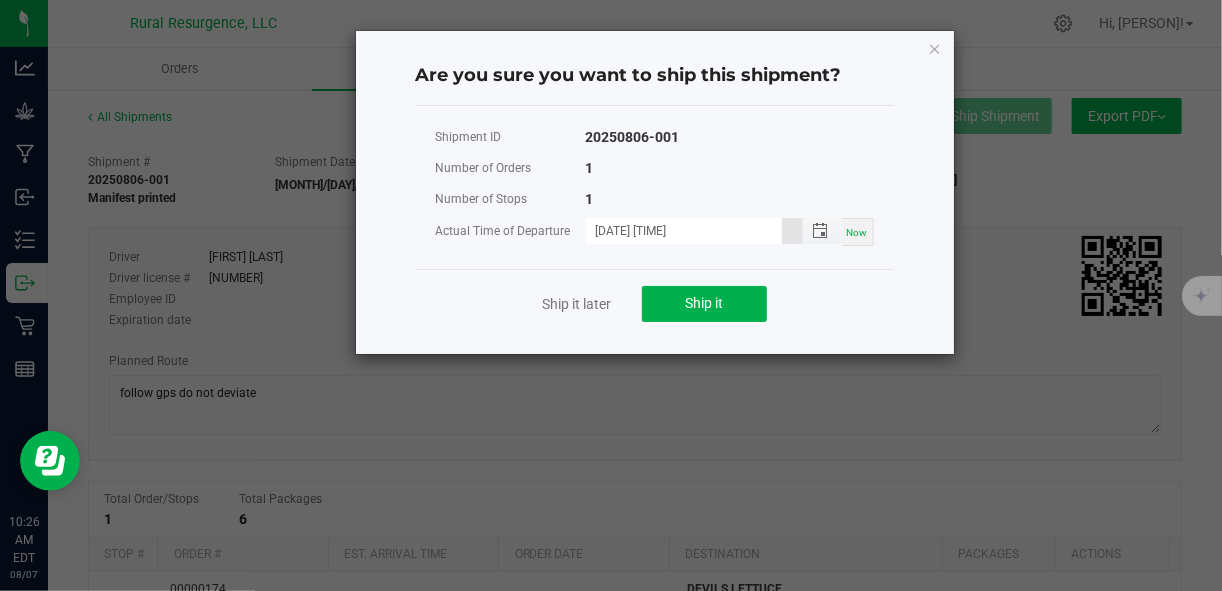 click on "[DATE] [TIME]" at bounding box center (684, 230) 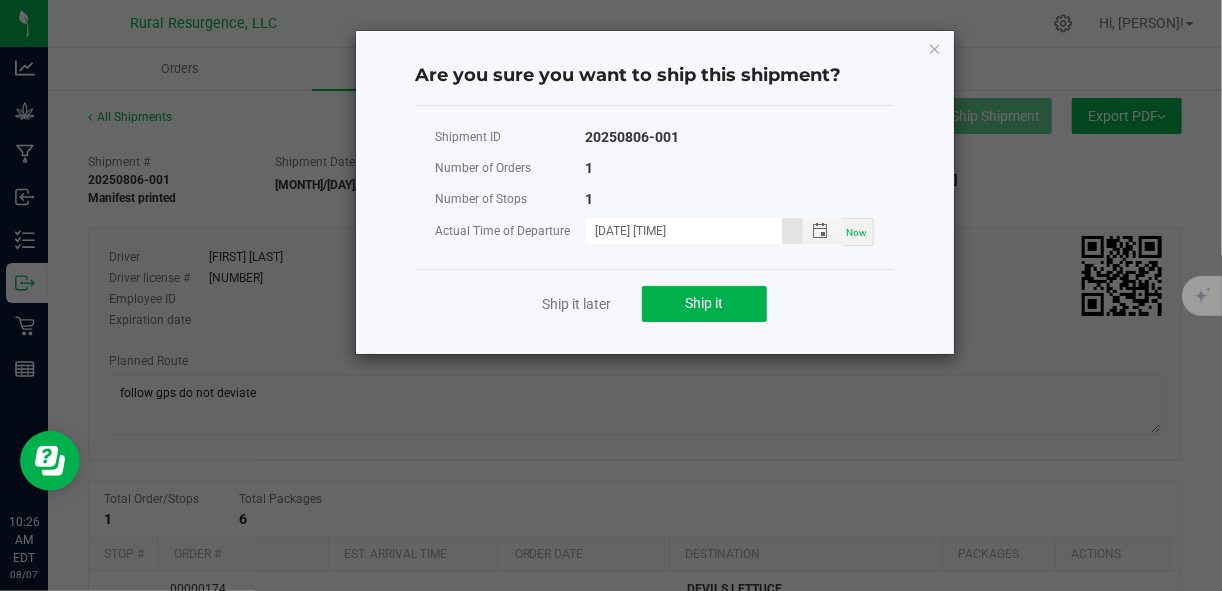click on "Now" at bounding box center (857, 232) 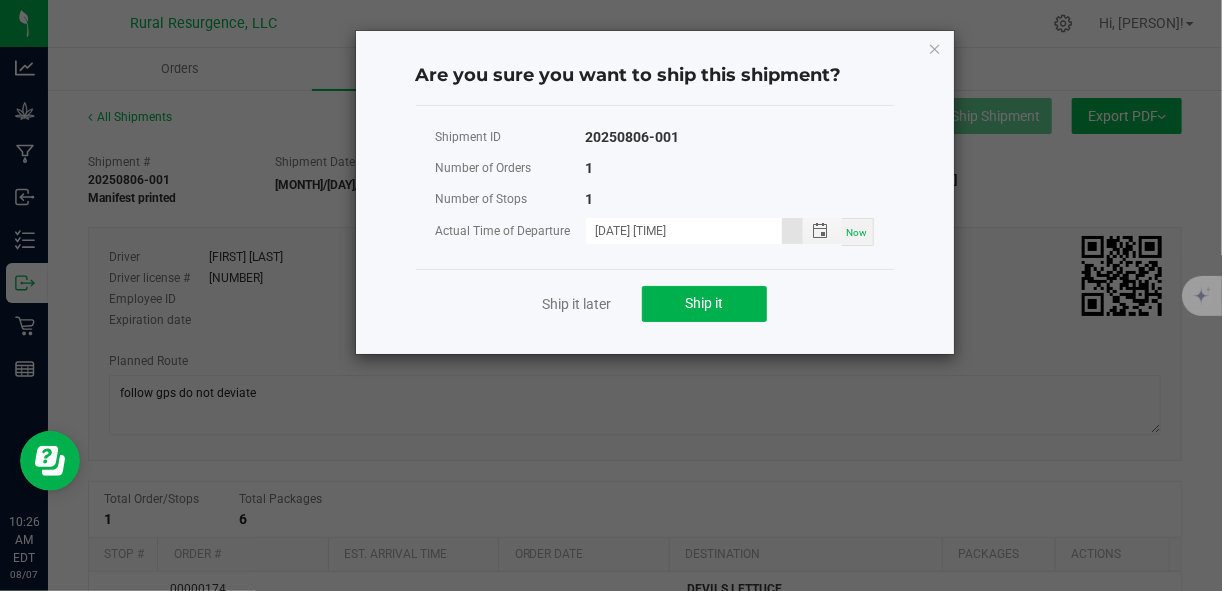 type on "[MONTH]/[DAY]/[YEAR] [TIME]" 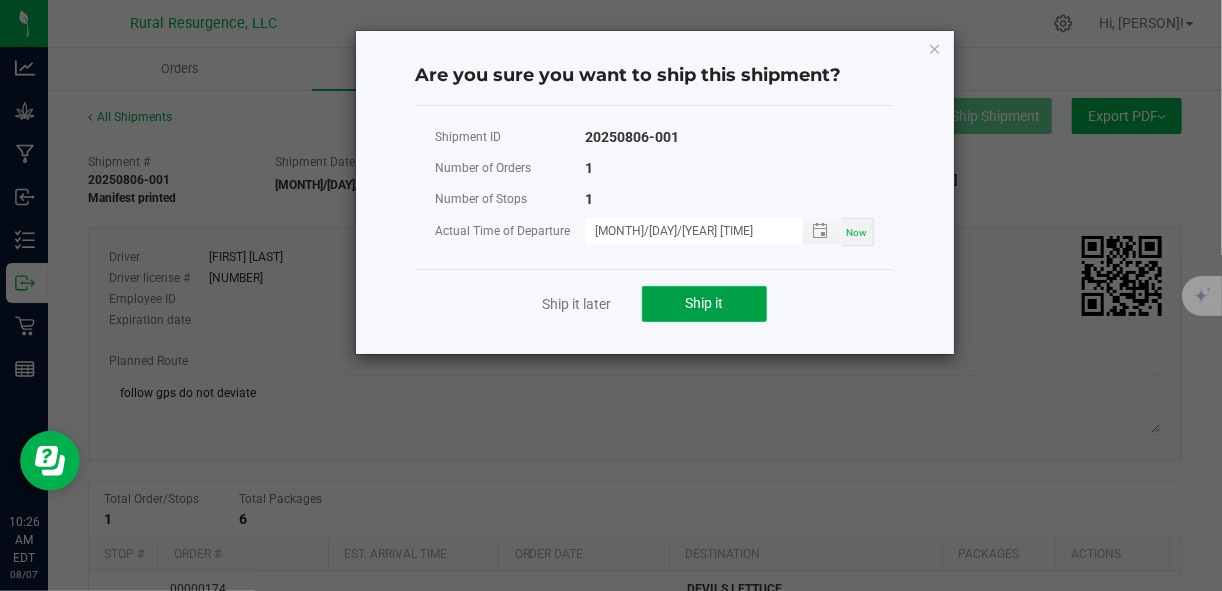 click on "Ship it" 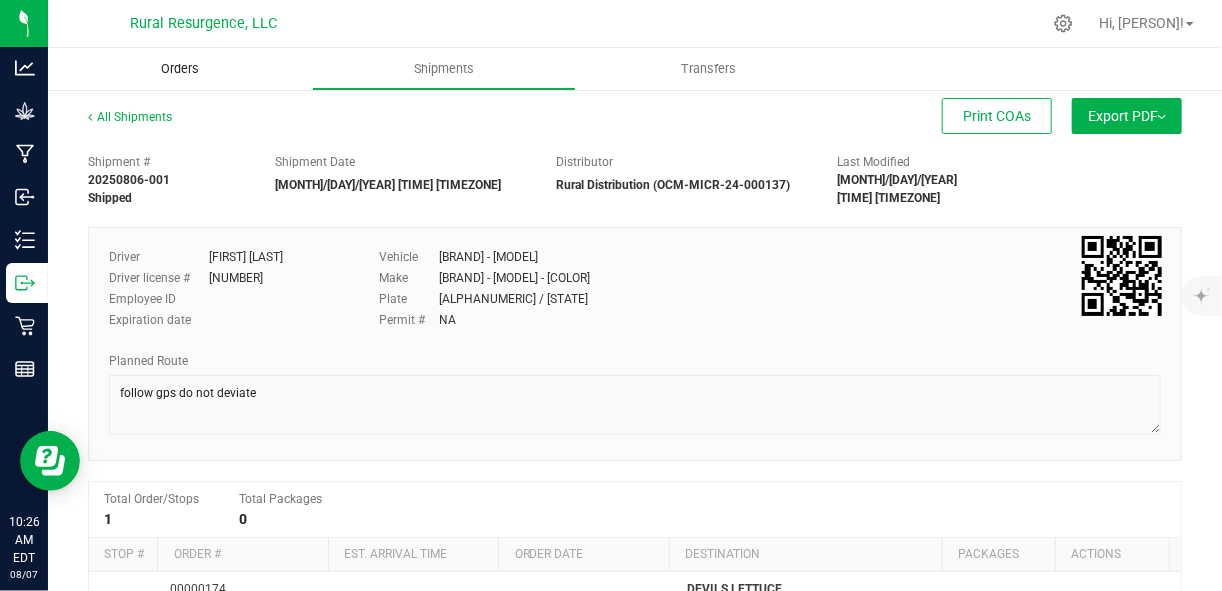 click on "Orders" at bounding box center [180, 69] 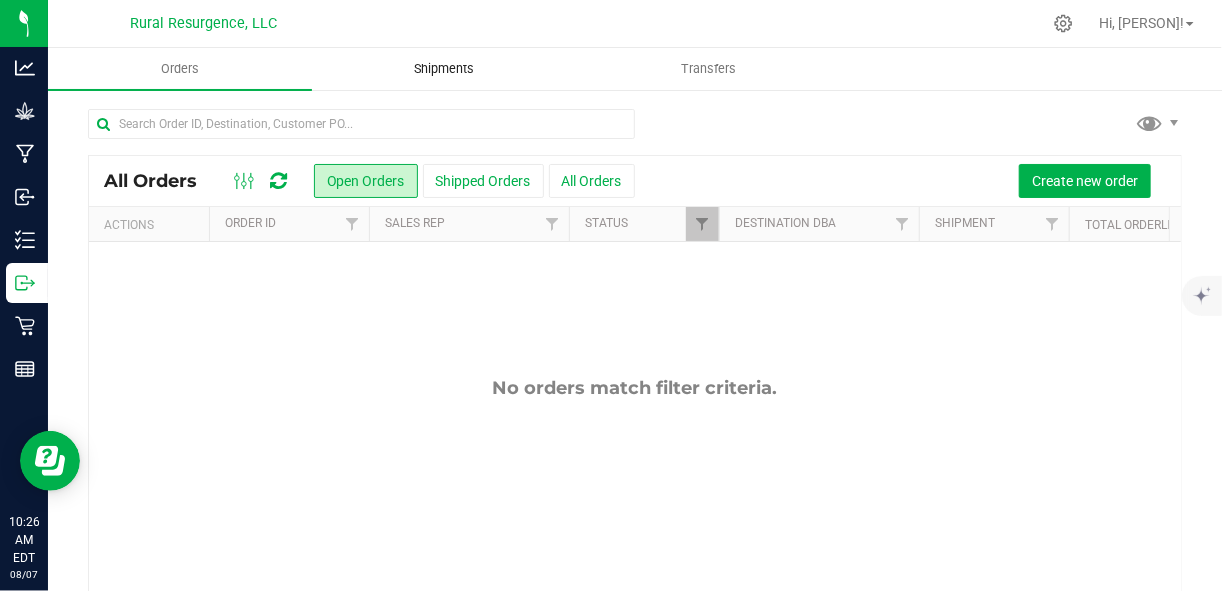 click on "Shipments" at bounding box center (444, 69) 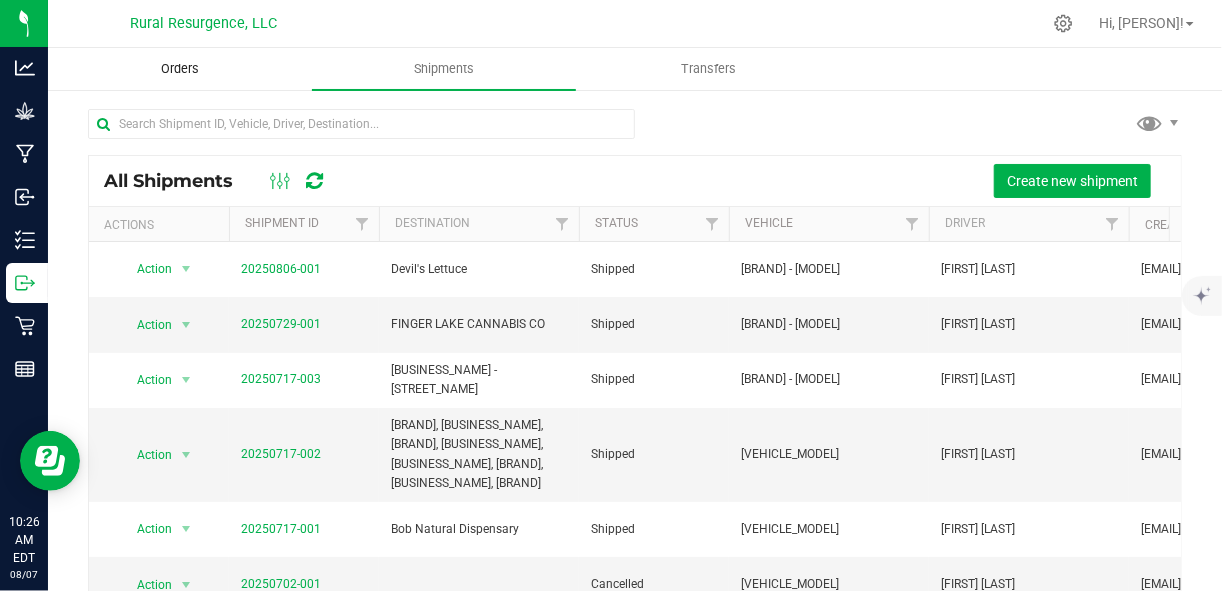 click on "Orders" at bounding box center (180, 69) 